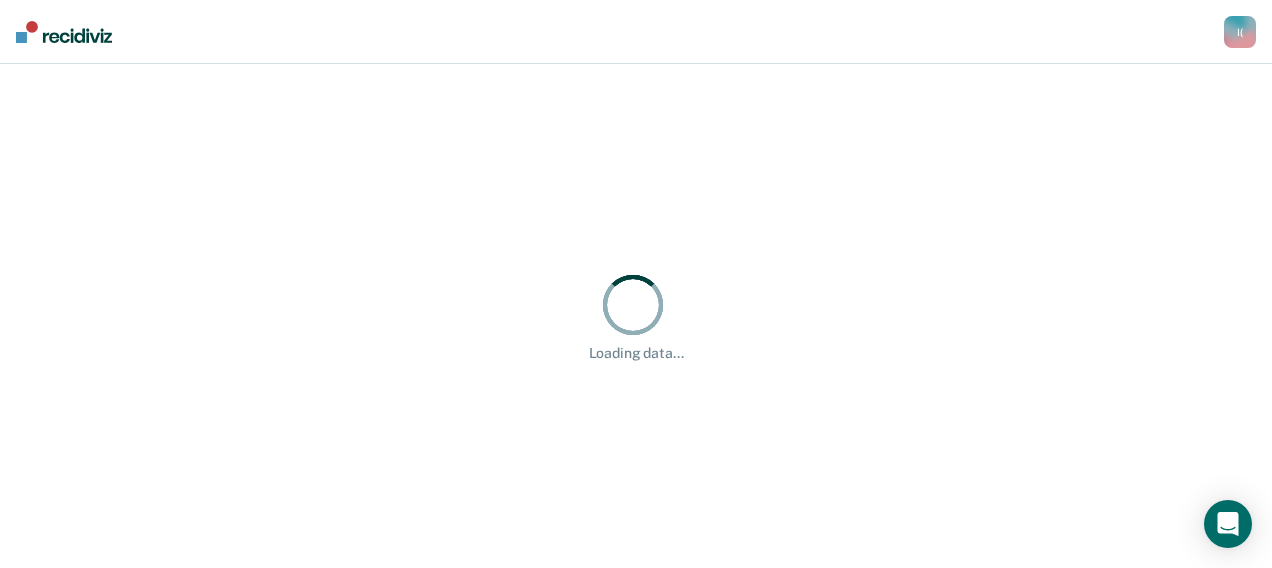 scroll, scrollTop: 0, scrollLeft: 0, axis: both 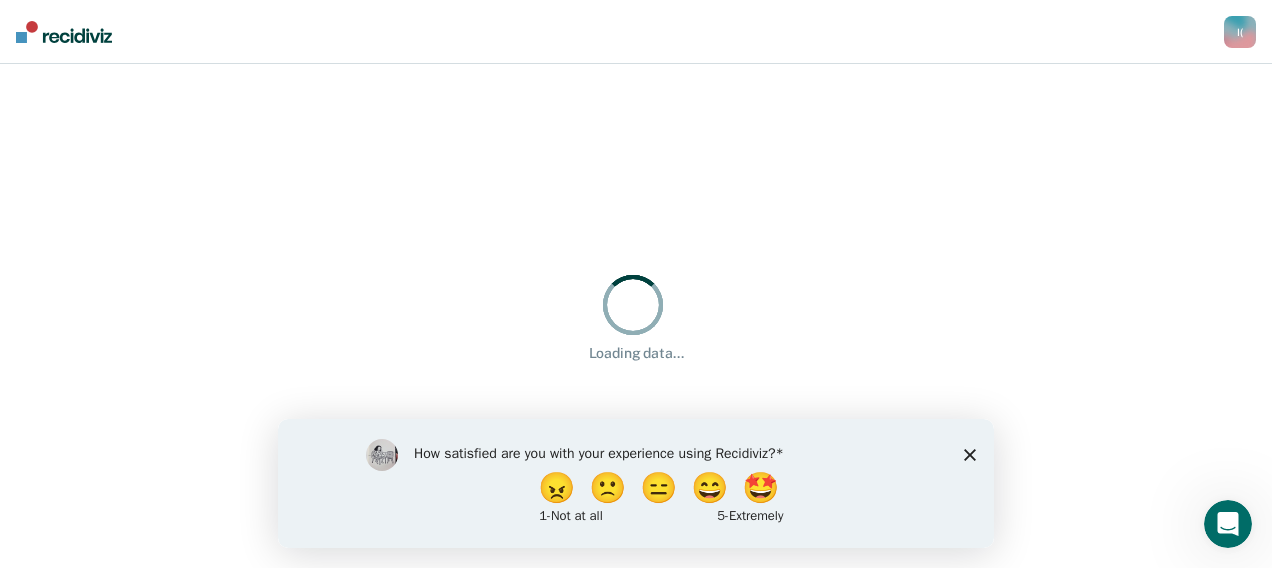 click 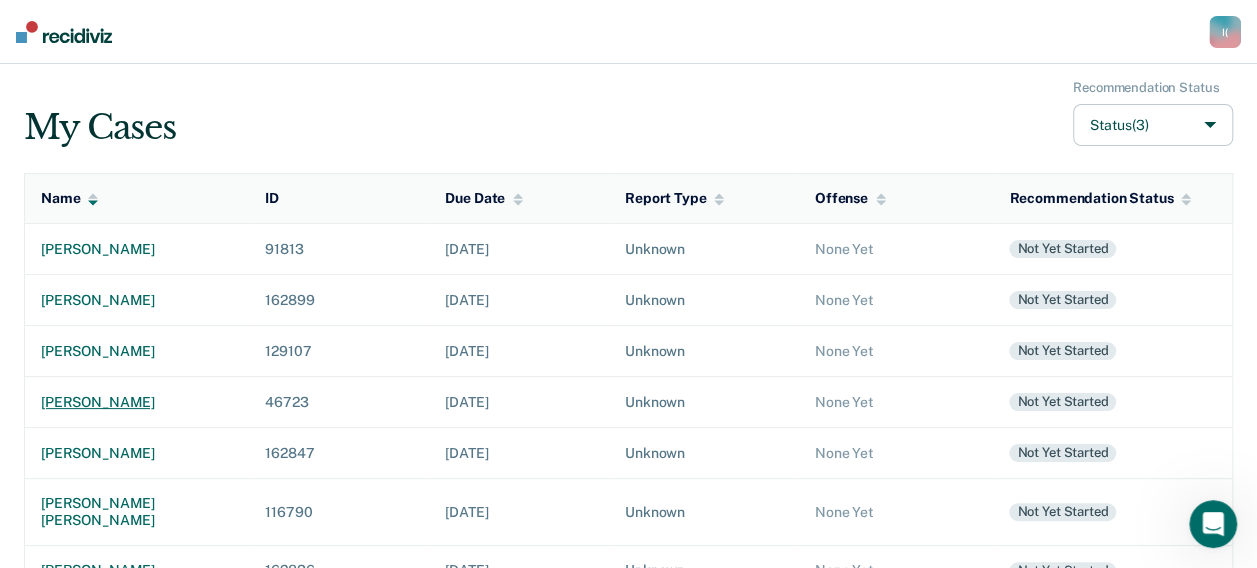 click on "[PERSON_NAME]" at bounding box center [137, 402] 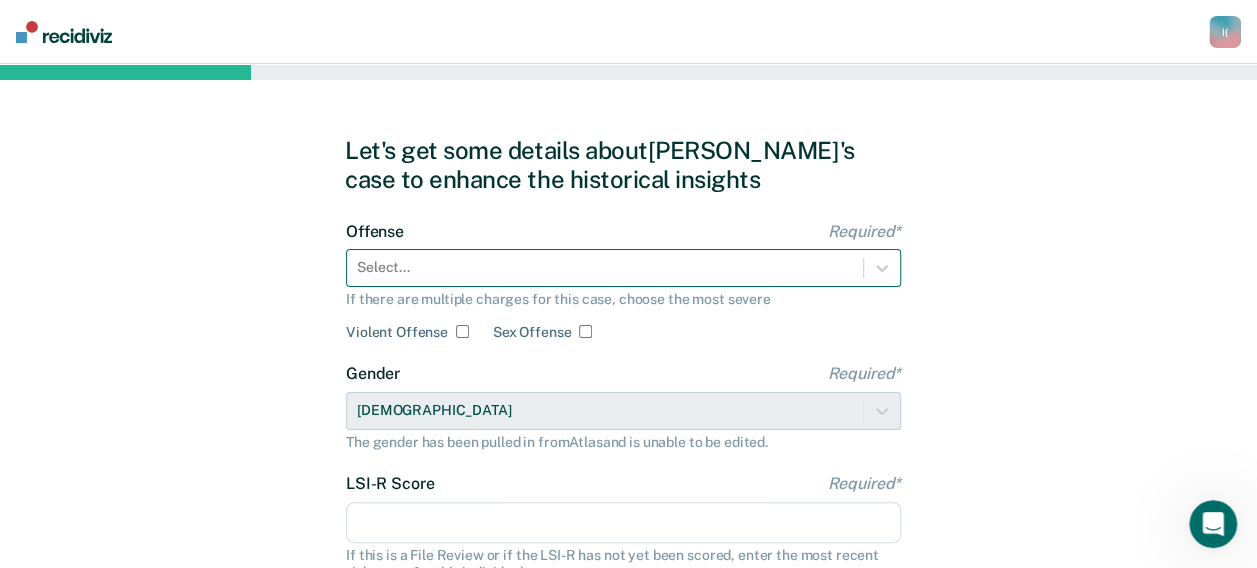 click on "Offense  Required* Select... If there are multiple charges for this case, choose the most severe Violent Offense Sex Offense" at bounding box center [623, 281] 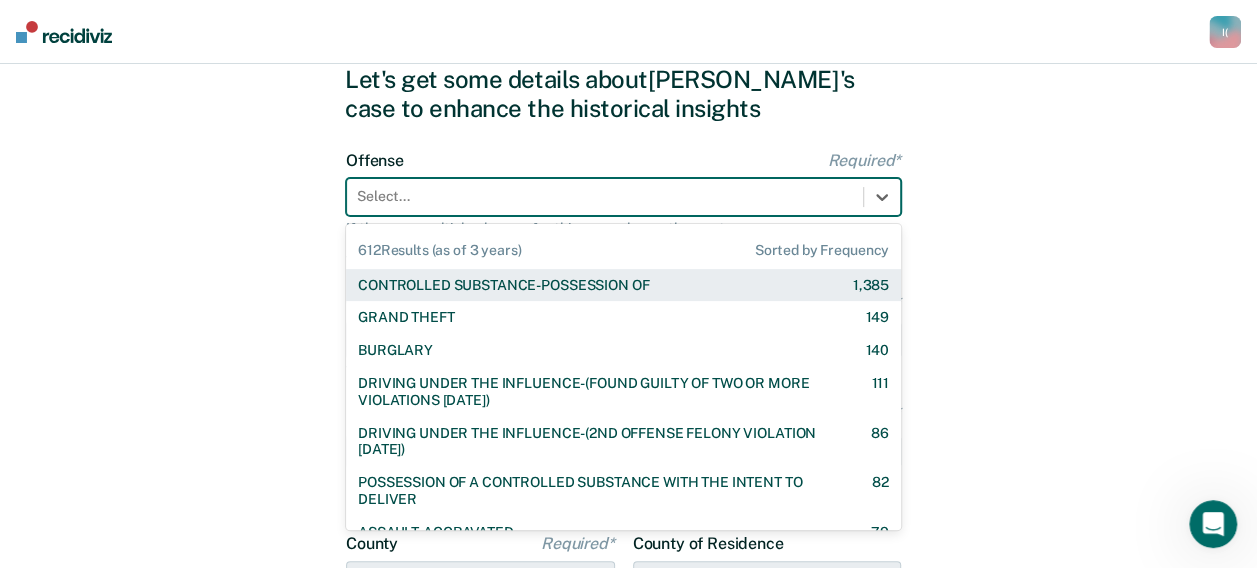 scroll, scrollTop: 75, scrollLeft: 0, axis: vertical 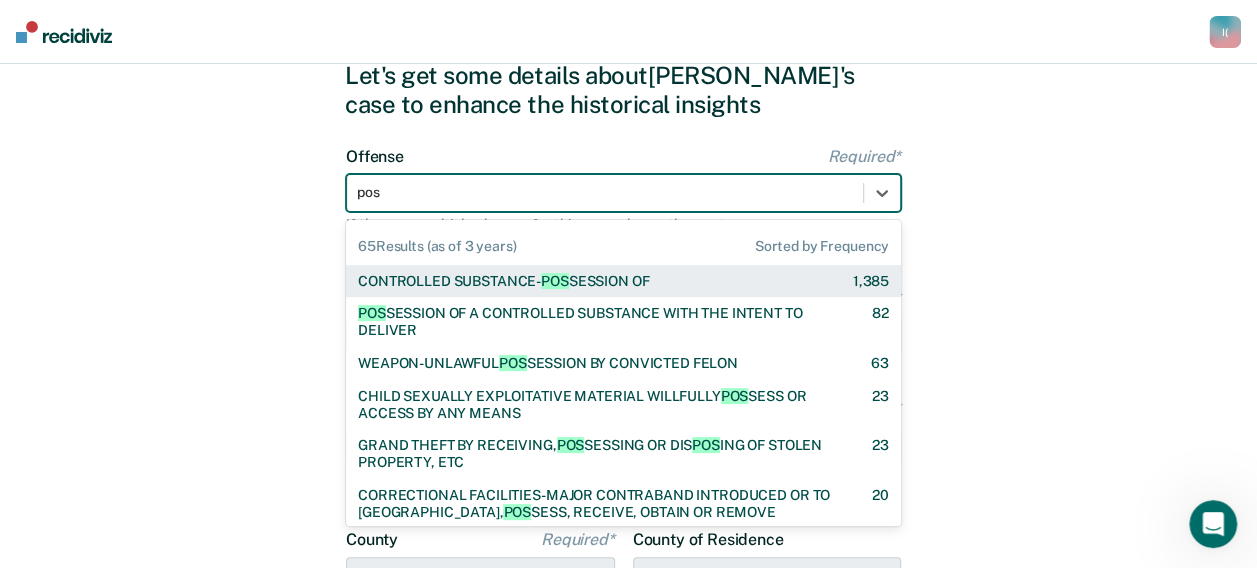 type on "poss" 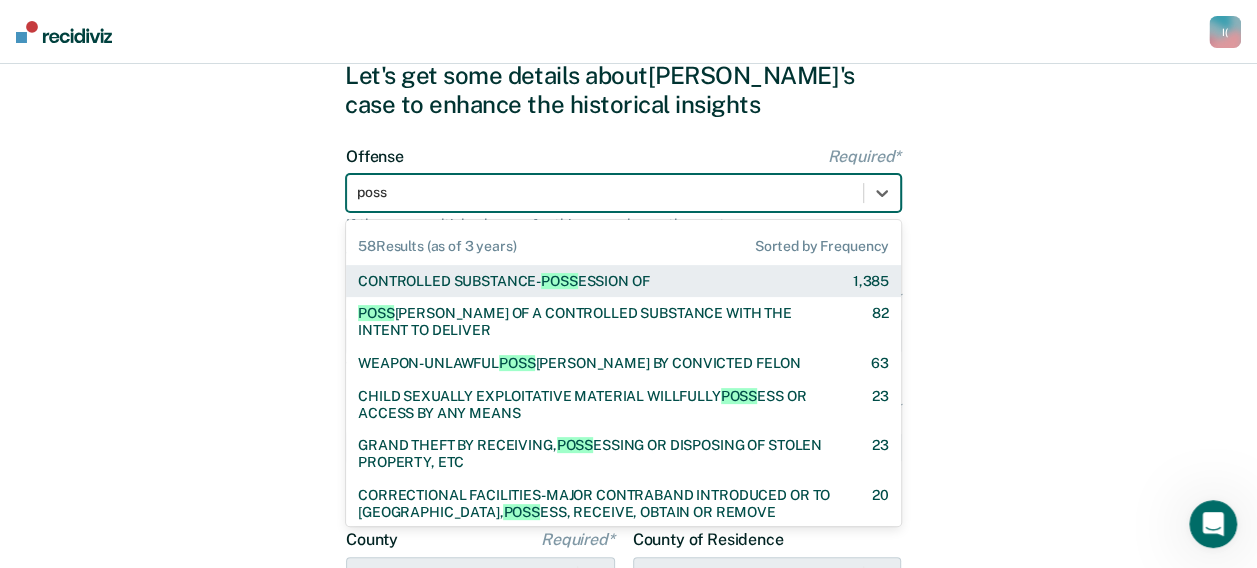 click on "CONTROLLED SUBSTANCE- POSS ESSION OF" at bounding box center [503, 281] 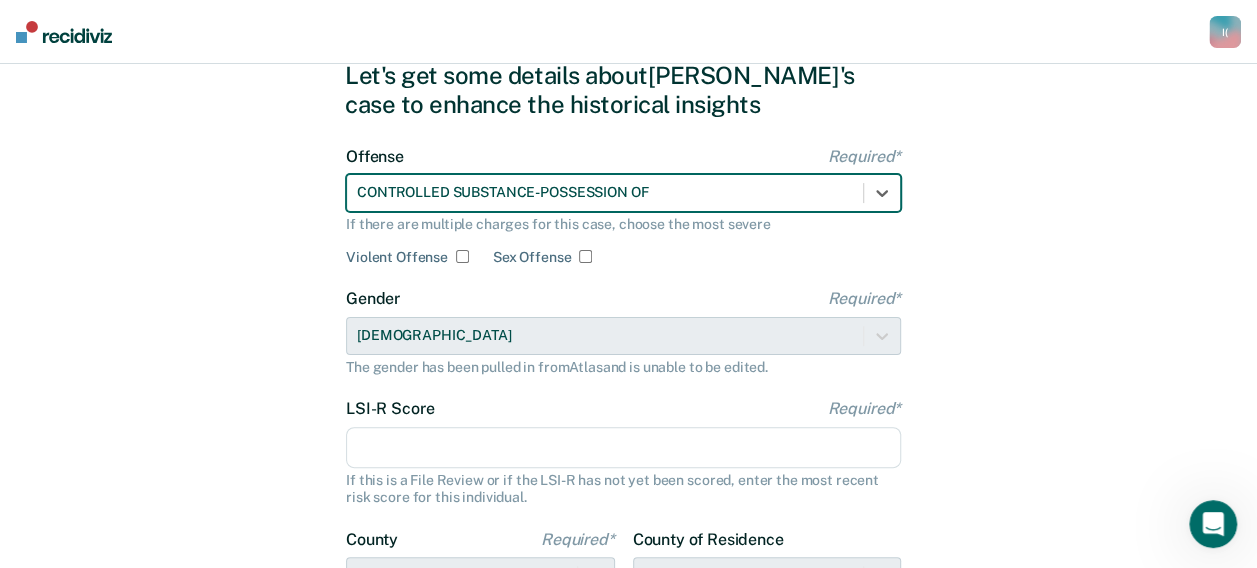 click on "LSI-R Score  Required*" at bounding box center (623, 448) 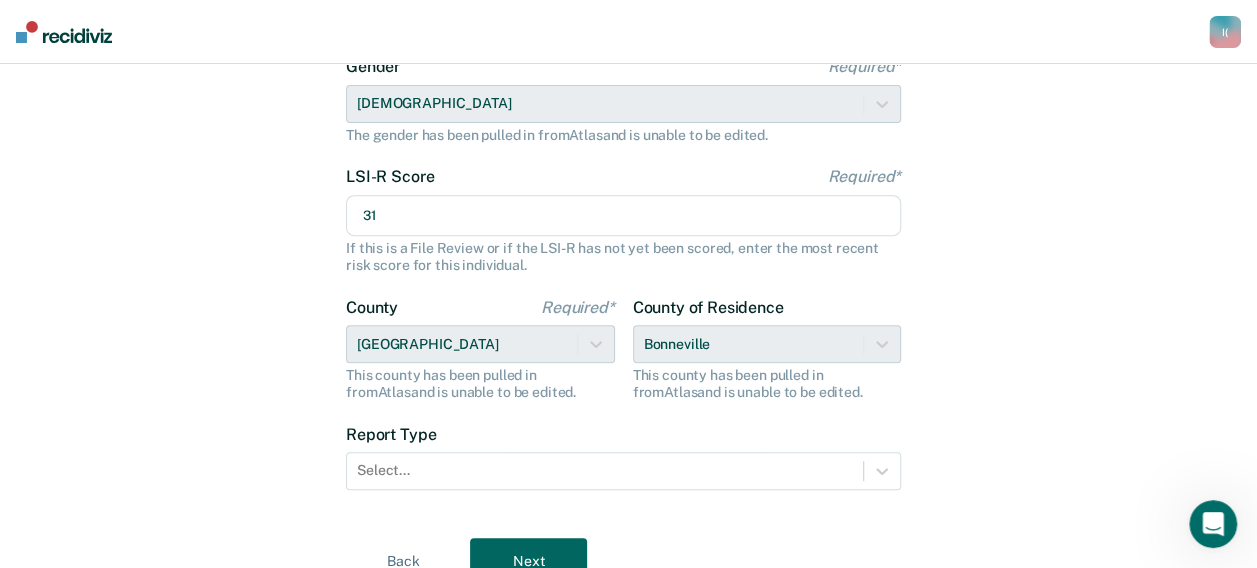 scroll, scrollTop: 314, scrollLeft: 0, axis: vertical 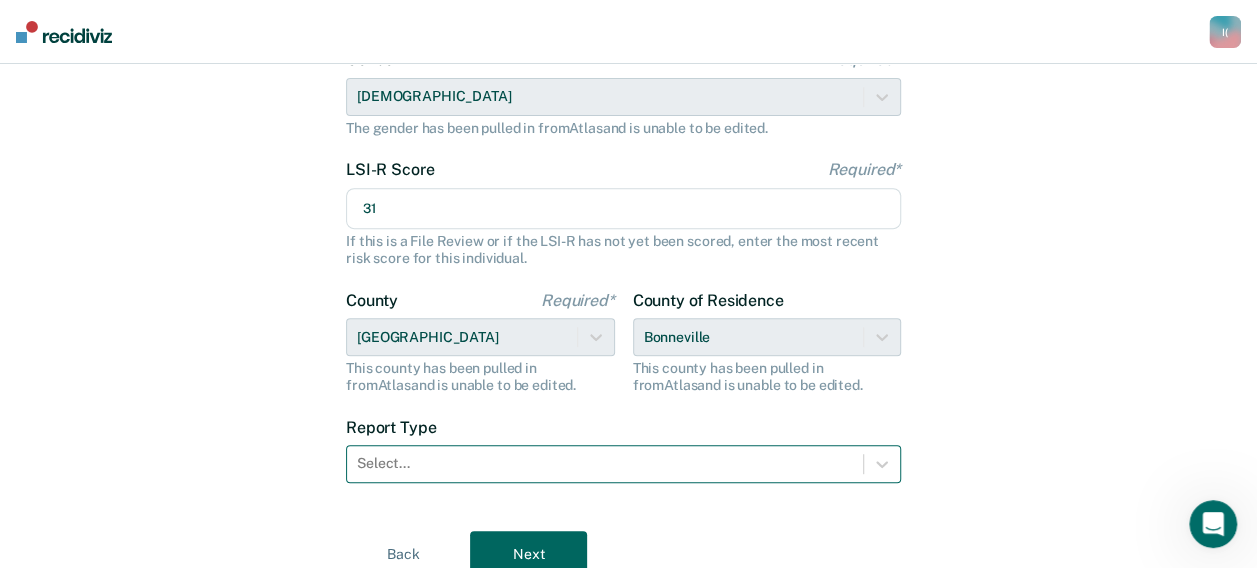 type on "31" 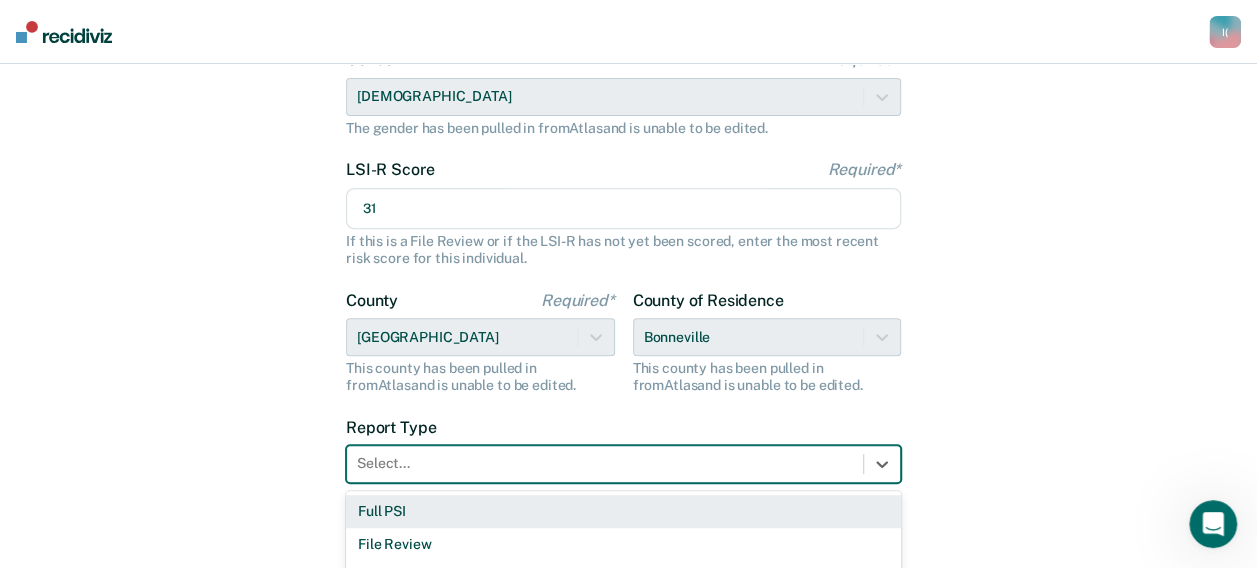 scroll, scrollTop: 350, scrollLeft: 0, axis: vertical 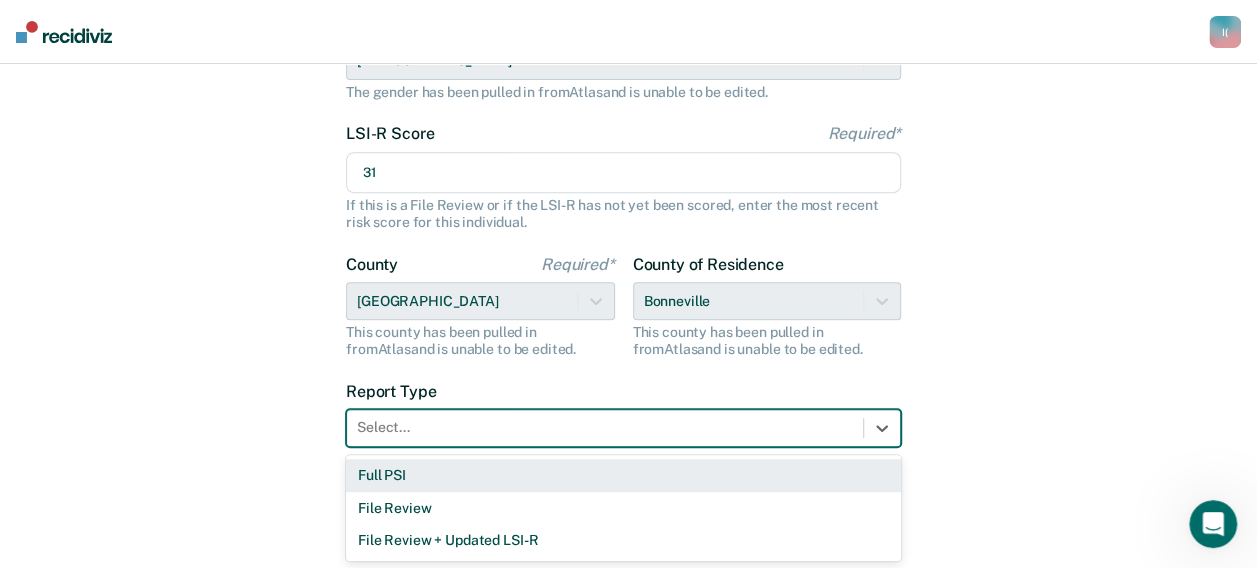 click on "Full PSI" at bounding box center [623, 475] 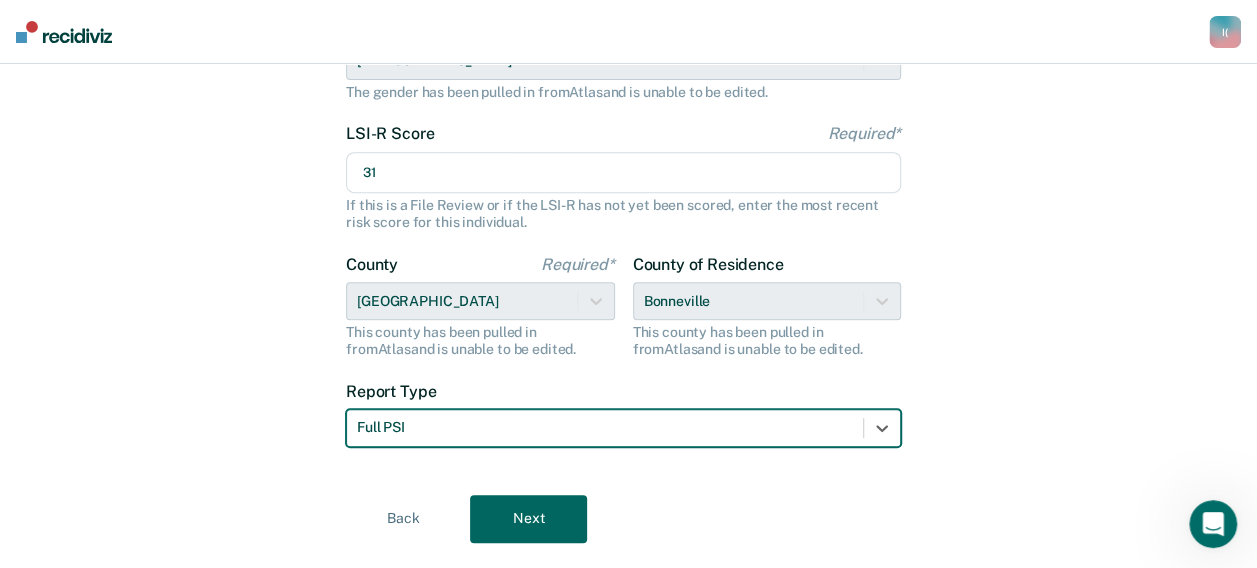 click on "Next" at bounding box center [528, 519] 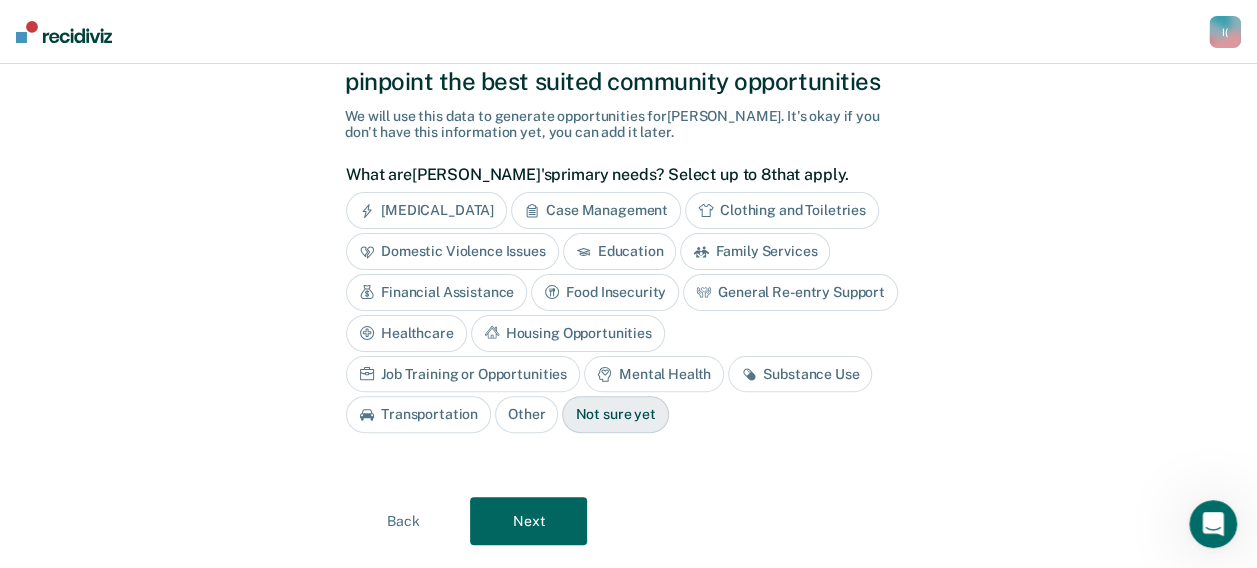 click on "Financial Assistance" at bounding box center [436, 292] 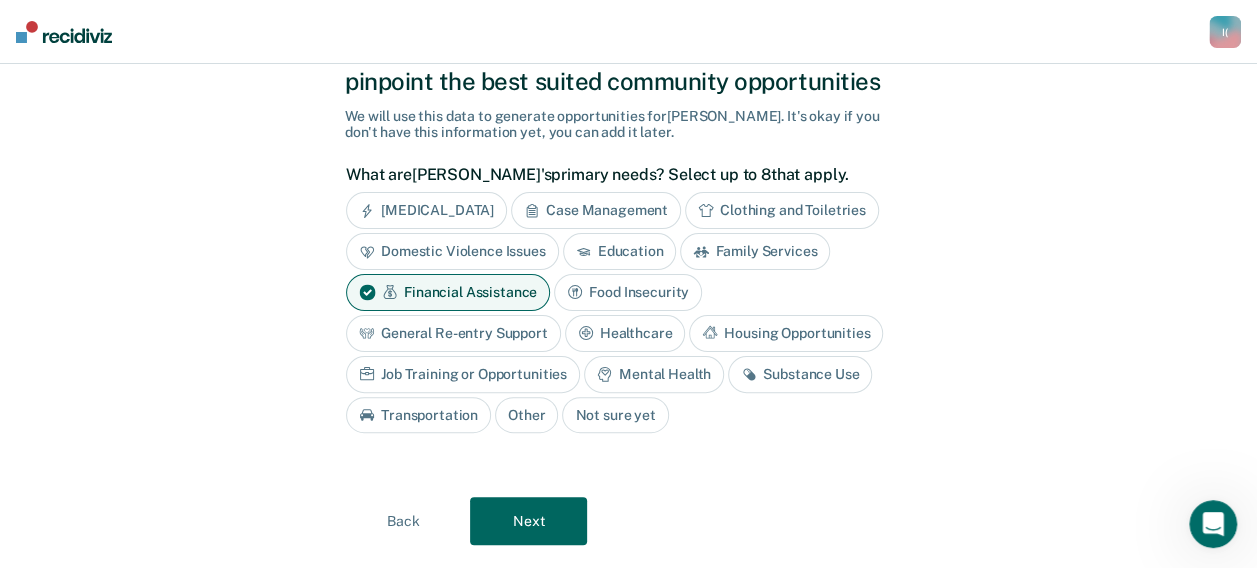click on "Healthcare" at bounding box center (625, 333) 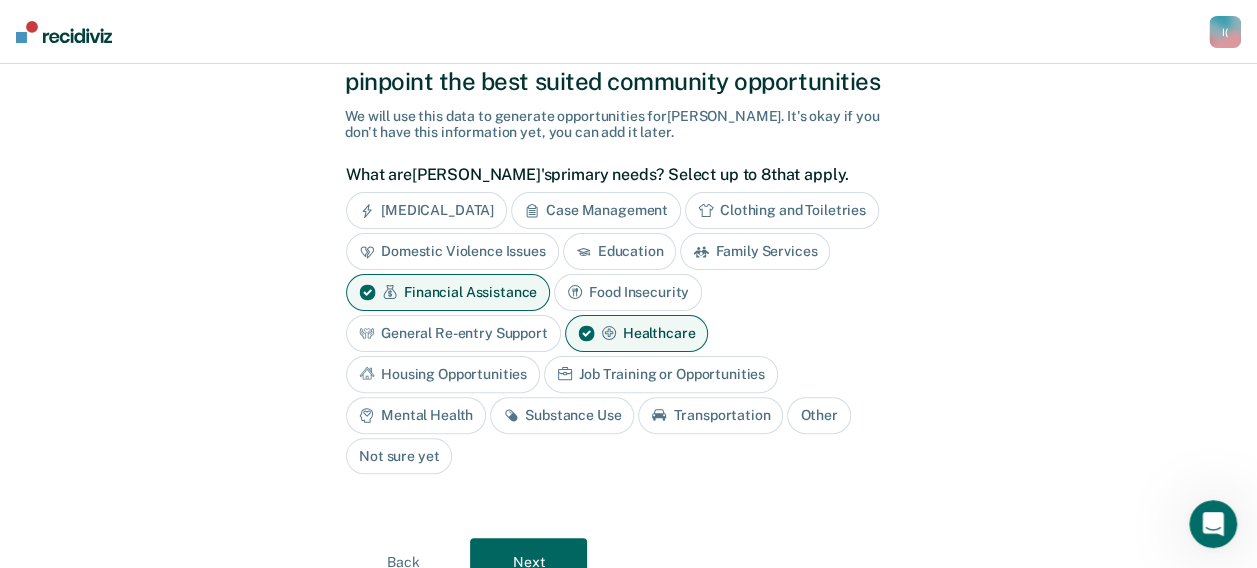 click on "Housing Opportunities" at bounding box center (443, 374) 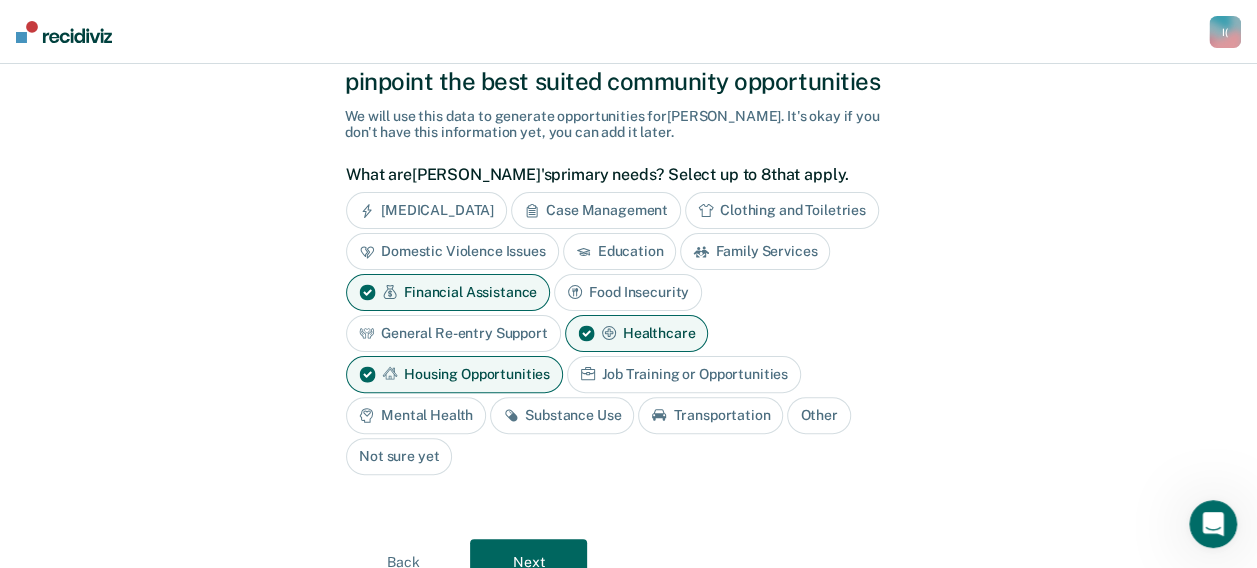 click on "Substance Use" at bounding box center [562, 415] 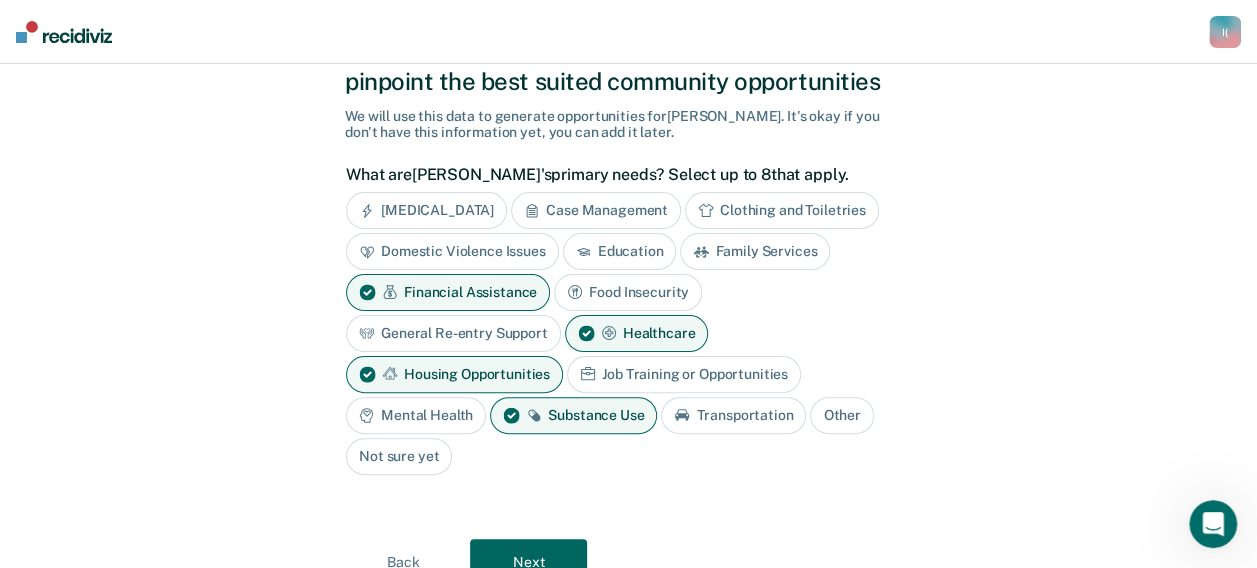 scroll, scrollTop: 184, scrollLeft: 0, axis: vertical 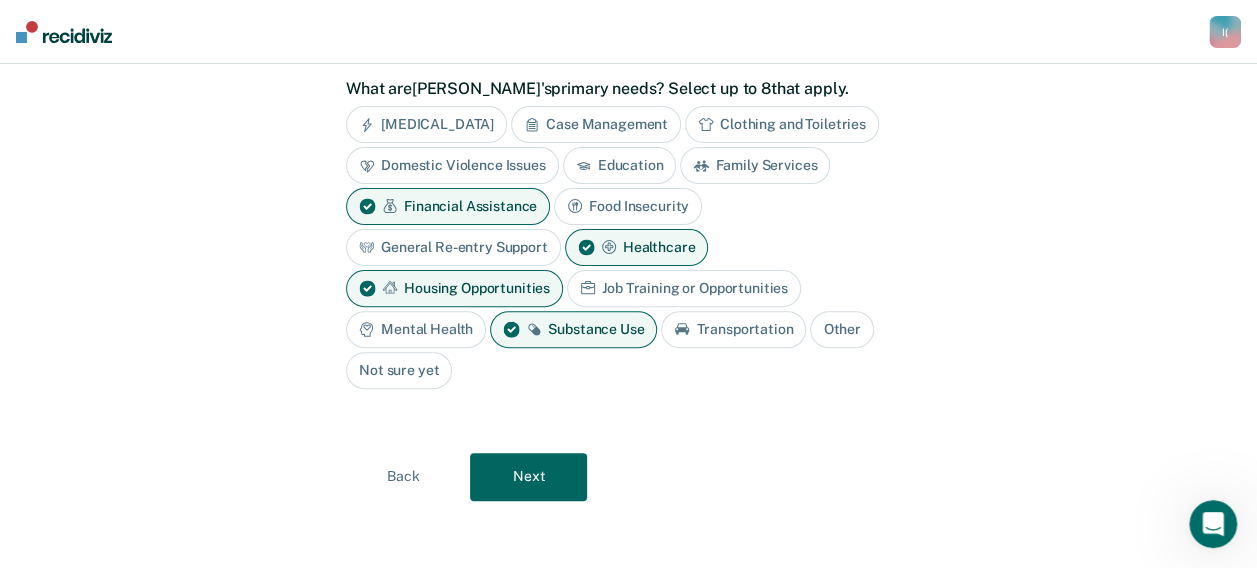 click on "Next" at bounding box center [528, 477] 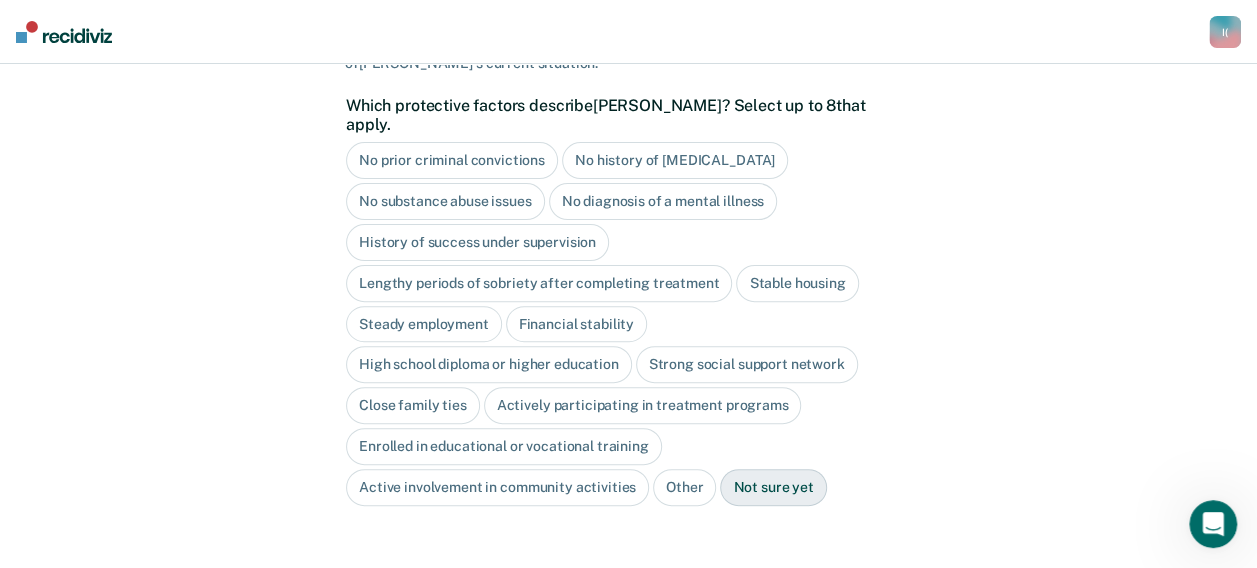 scroll, scrollTop: 280, scrollLeft: 0, axis: vertical 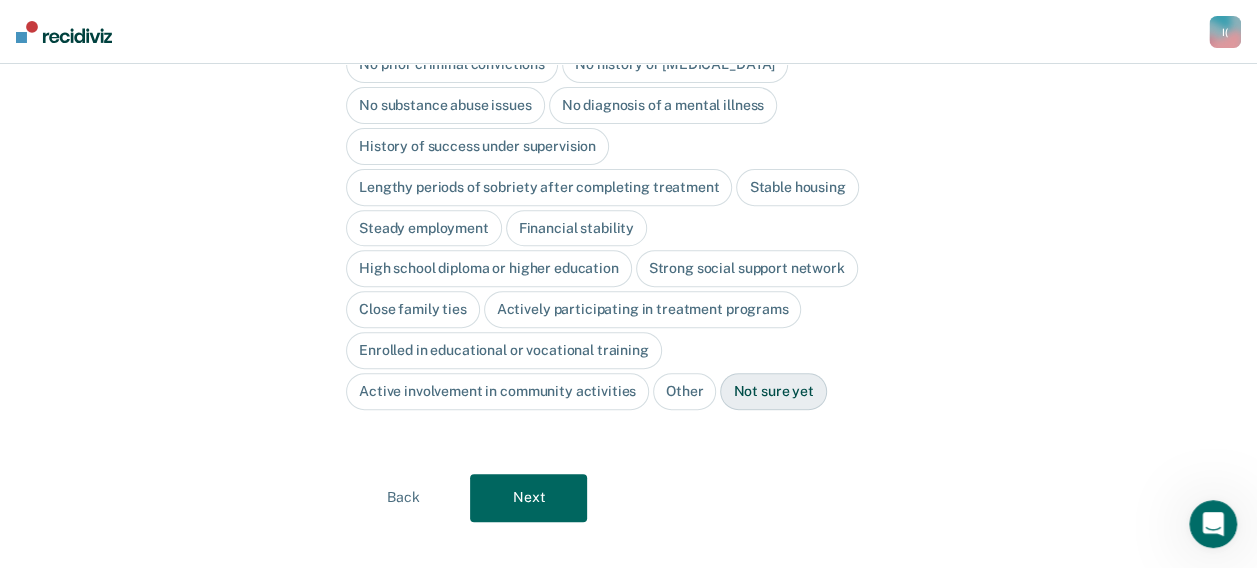 click on "No diagnosis of a mental illness" at bounding box center [663, 105] 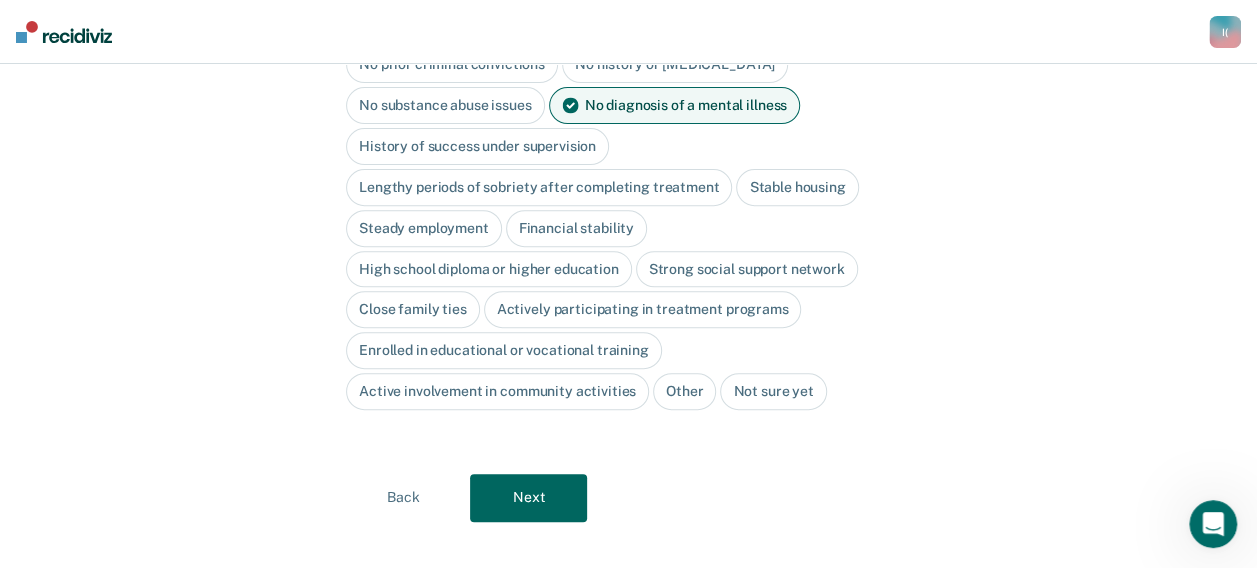 click on "Next" at bounding box center [528, 498] 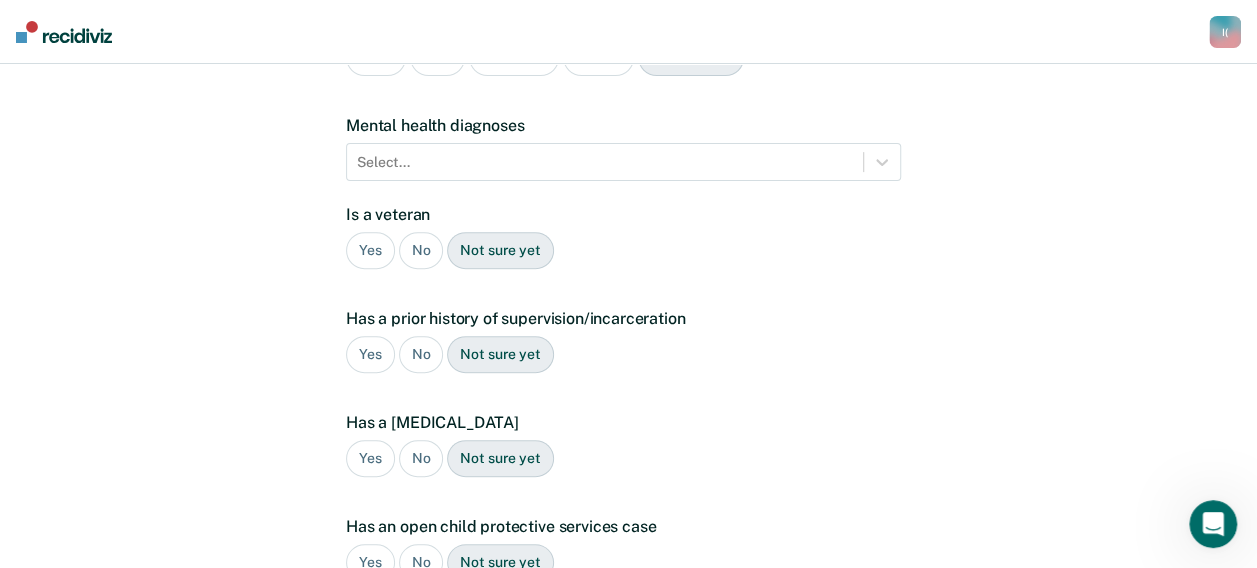 scroll, scrollTop: 547, scrollLeft: 0, axis: vertical 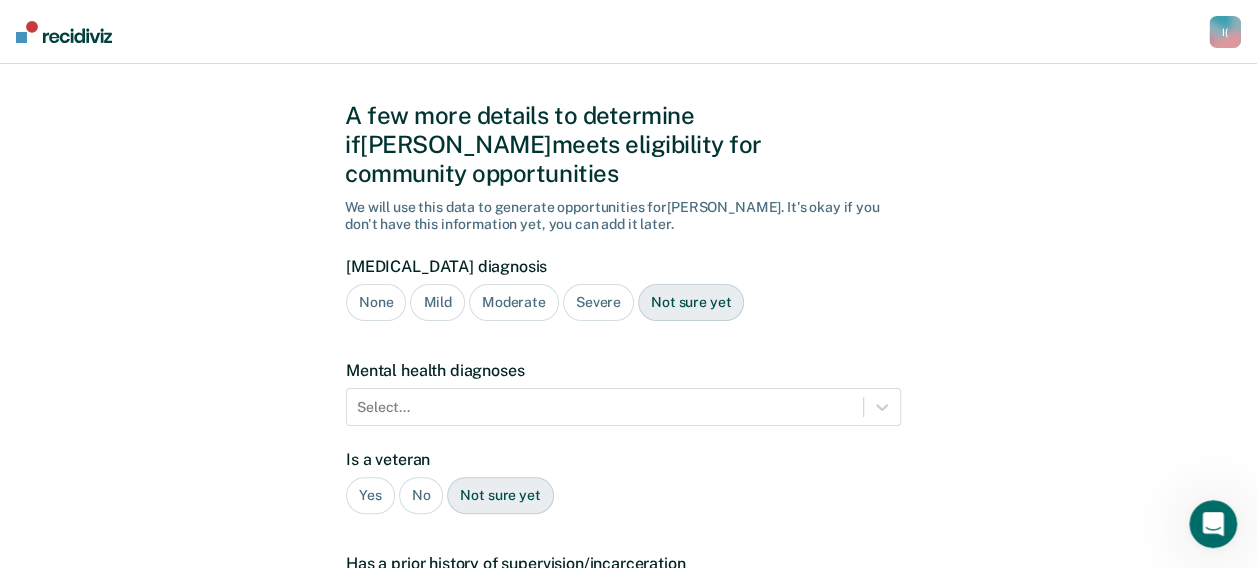 click on "A few more details to determine if  [PERSON_NAME]  meets eligibility for community opportunities We will use this data to generate opportunities for  [PERSON_NAME] . It's okay if you don't have this information yet, you can add it later.   [MEDICAL_DATA] diagnosis  None Mild Moderate Severe Not sure yet Mental health diagnoses  Select... Is a veteran  Yes No Not sure yet Has a prior history of supervision/incarceration   Yes No Not sure yet Has a [MEDICAL_DATA]  Yes No Not sure yet Has an open child protective services case   Yes No Not sure yet Plea  Guilty Not Guilty [PERSON_NAME] Plea Not sure yet Back Next" at bounding box center [628, 571] 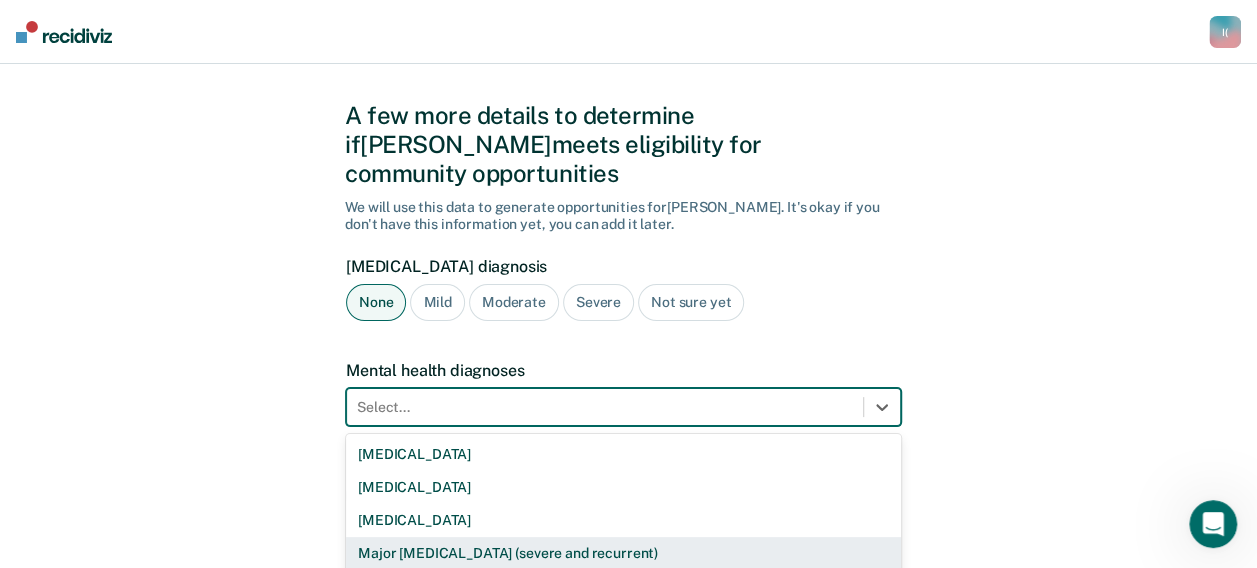 scroll, scrollTop: 180, scrollLeft: 0, axis: vertical 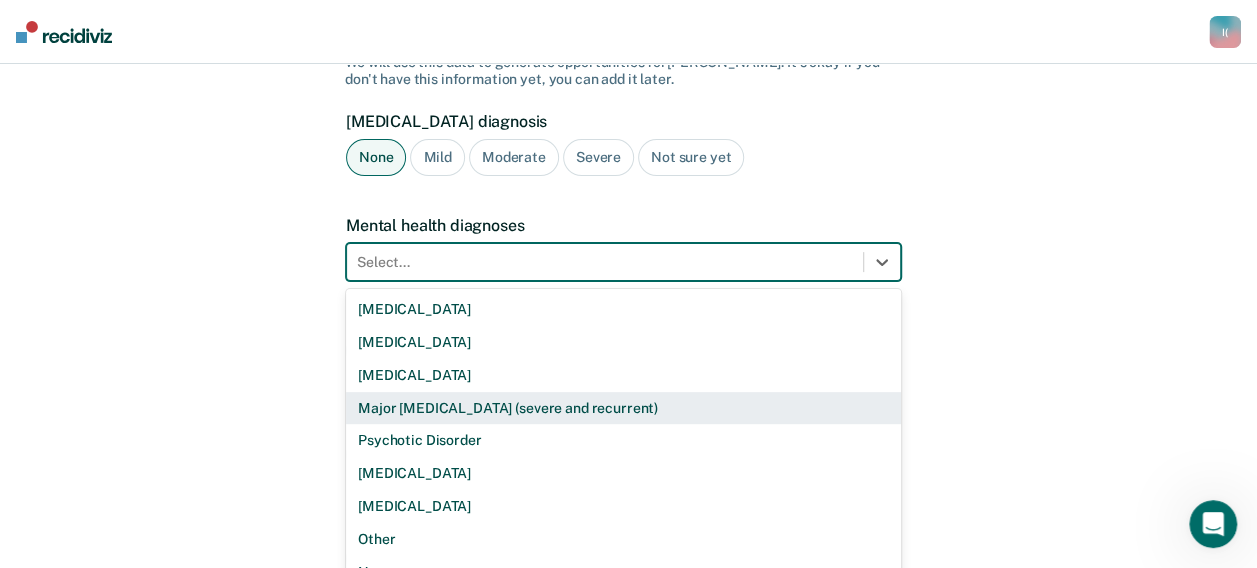 click on "9 results available. Use Up and Down to choose options, press Enter to select the currently focused option, press Escape to exit the menu, press Tab to select the option and exit the menu. Select... [MEDICAL_DATA] [MEDICAL_DATA] [MEDICAL_DATA] Major [MEDICAL_DATA] (severe and recurrent) Psychotic Disorder [MEDICAL_DATA] [MEDICAL_DATA] Other None" at bounding box center [623, 262] 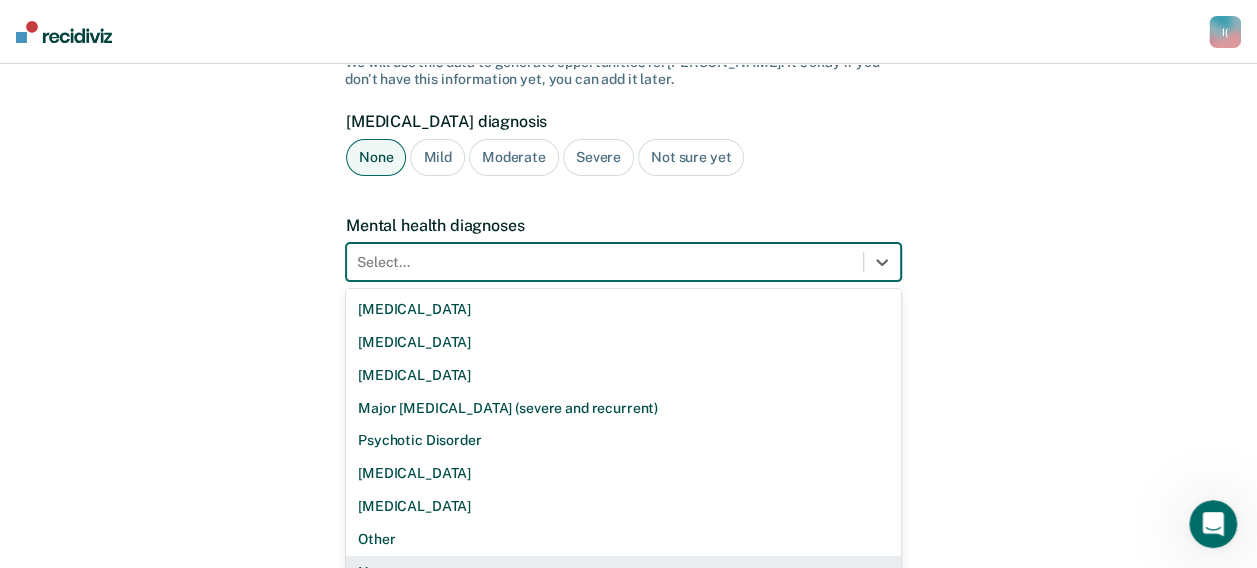 click on "None" at bounding box center [623, 572] 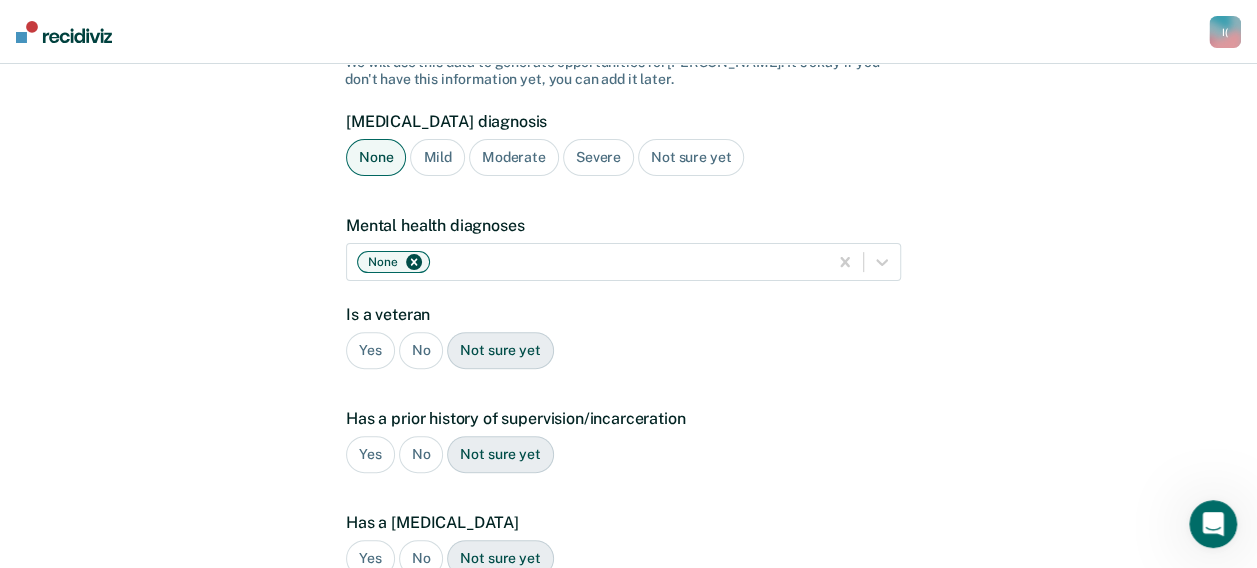 click on "No" at bounding box center (421, 350) 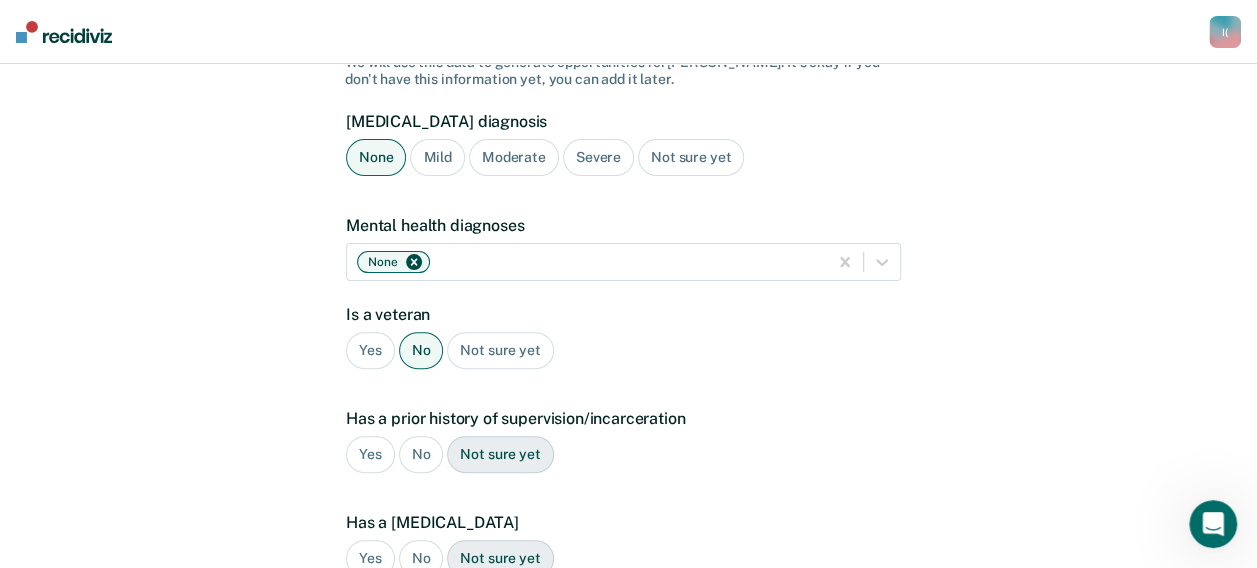 click on "Yes" at bounding box center [370, 454] 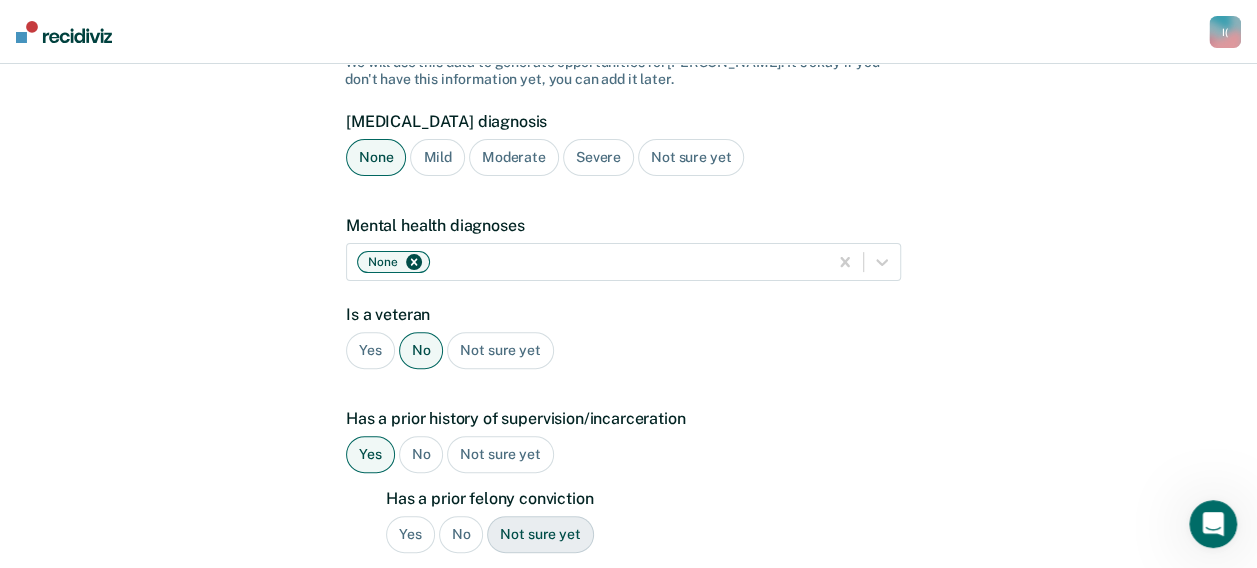 click on "Yes" at bounding box center (410, 534) 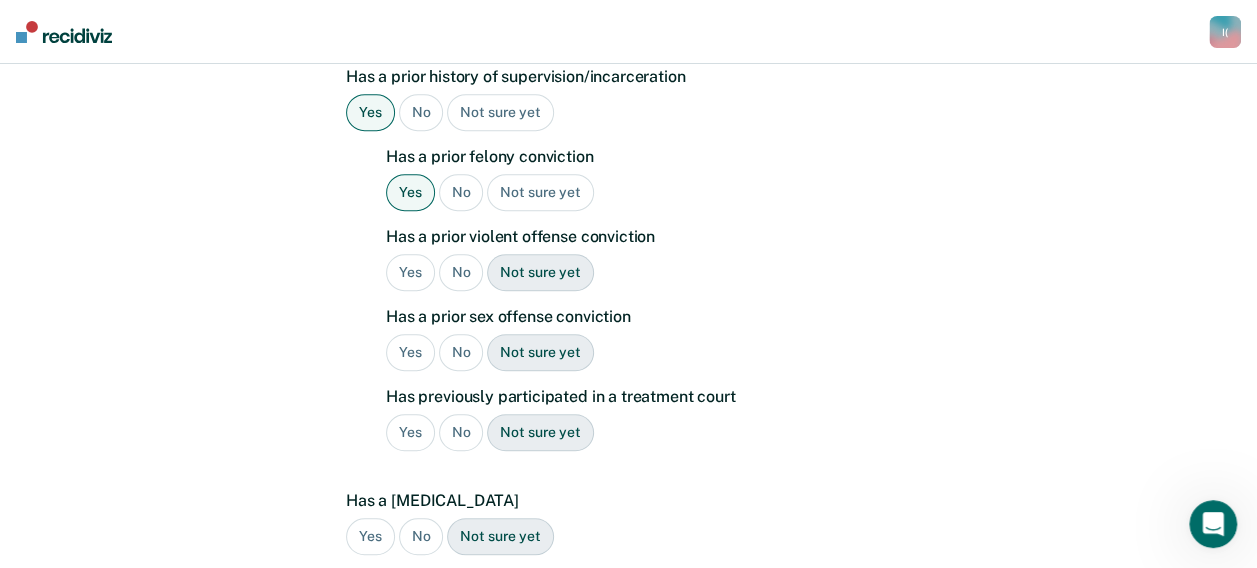 scroll, scrollTop: 533, scrollLeft: 0, axis: vertical 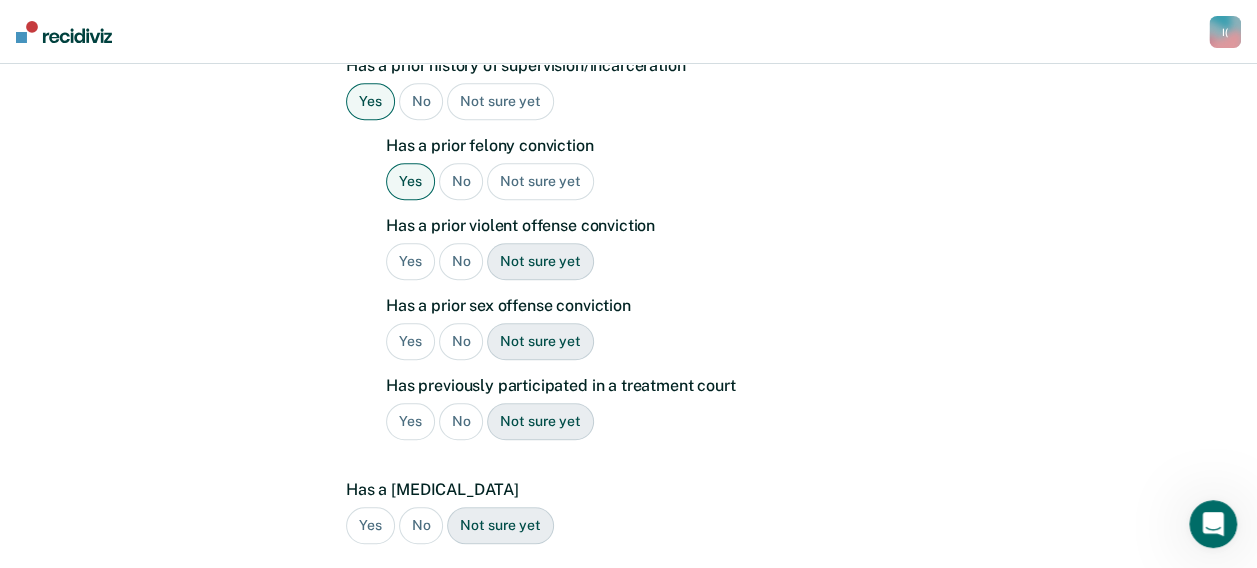 click on "Yes" at bounding box center (410, 261) 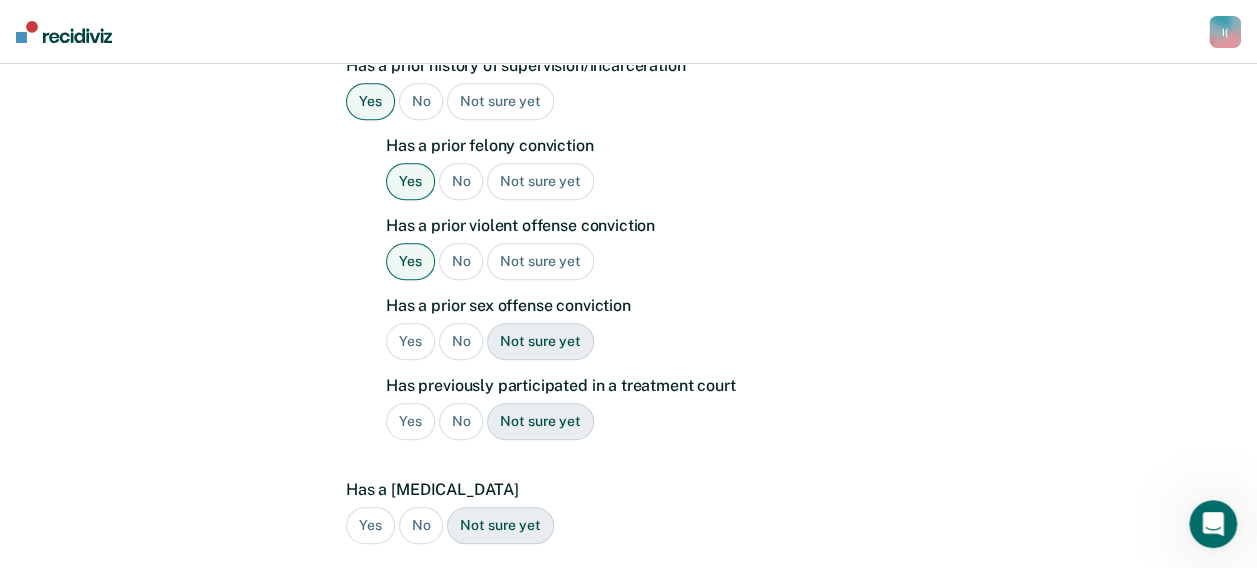 click on "No" at bounding box center [461, 341] 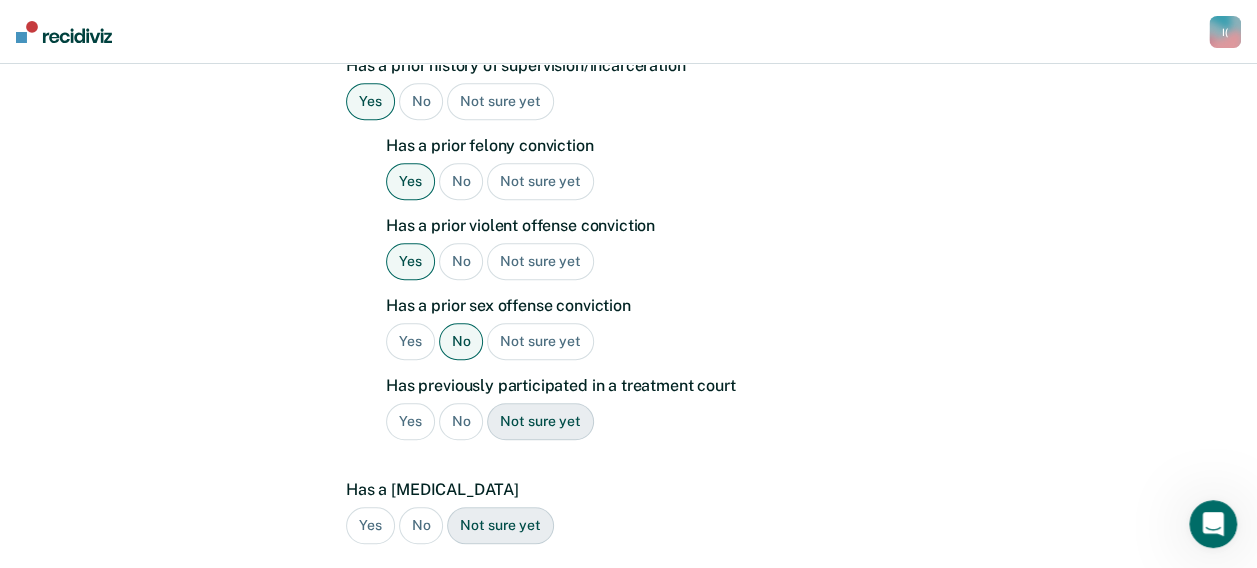 click on "Yes" at bounding box center (410, 421) 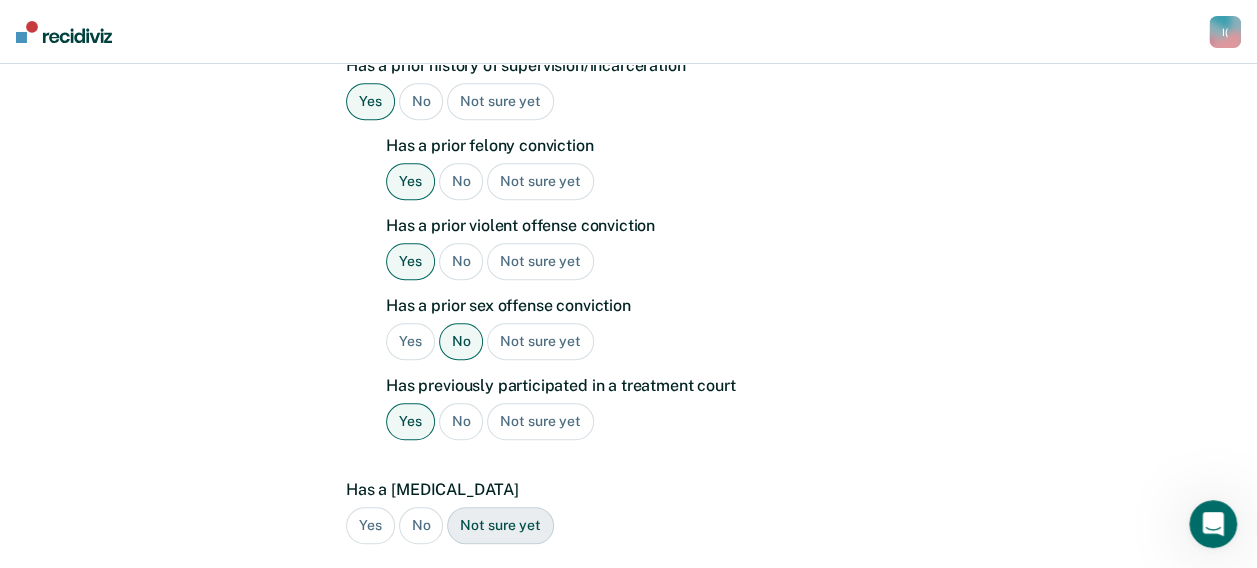 click on "No" at bounding box center (421, 525) 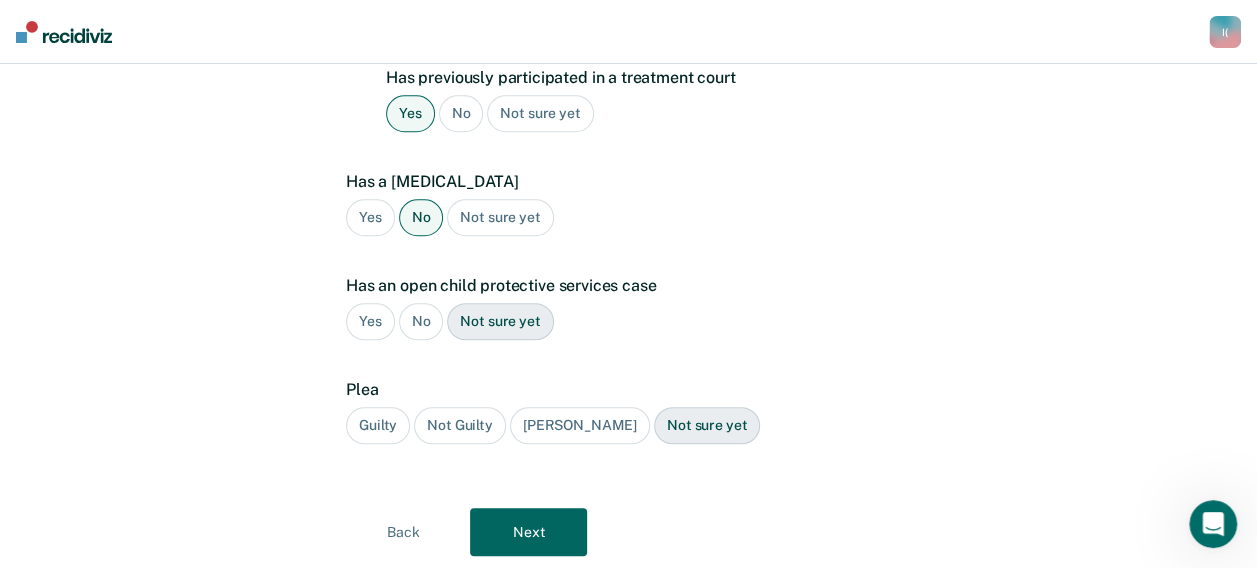 scroll, scrollTop: 843, scrollLeft: 0, axis: vertical 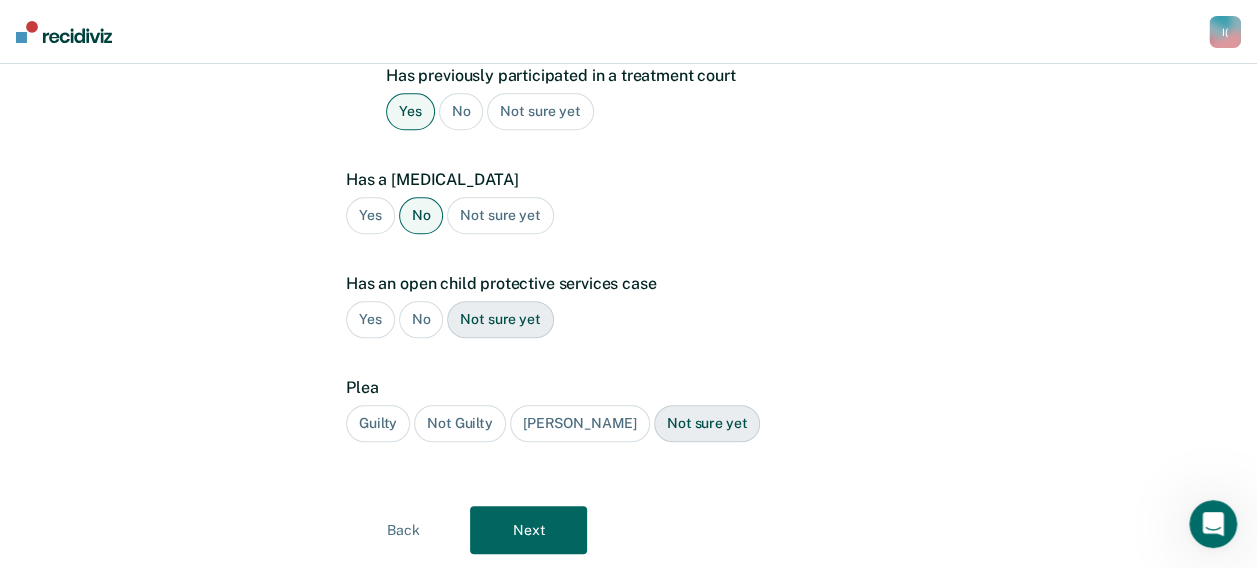click on "No" at bounding box center (421, 319) 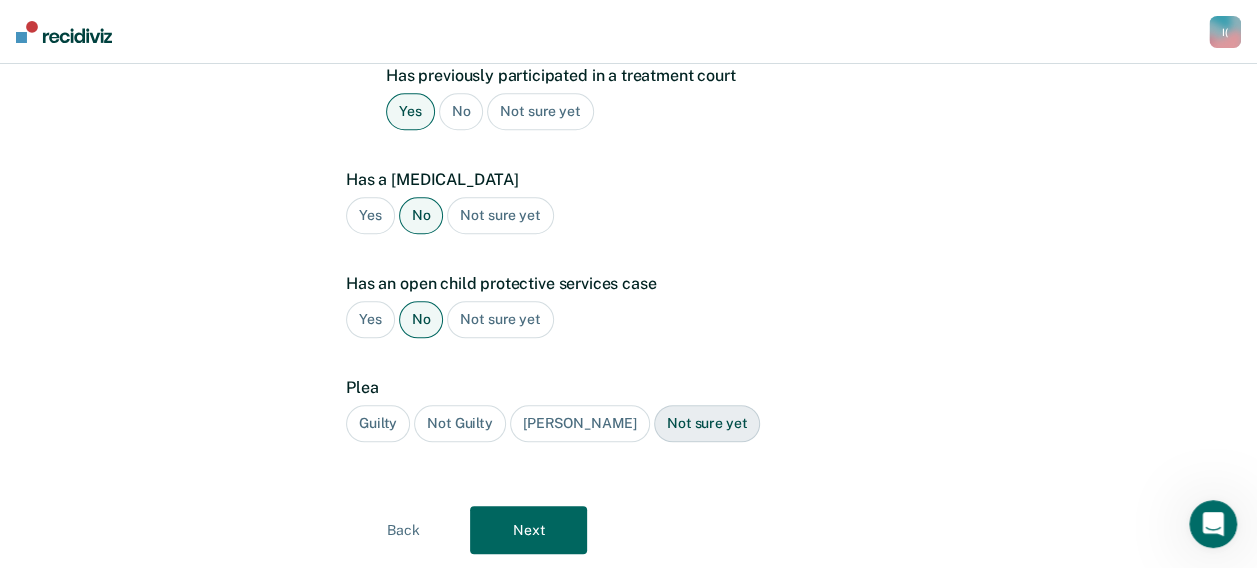 click on "Guilty" at bounding box center (378, 423) 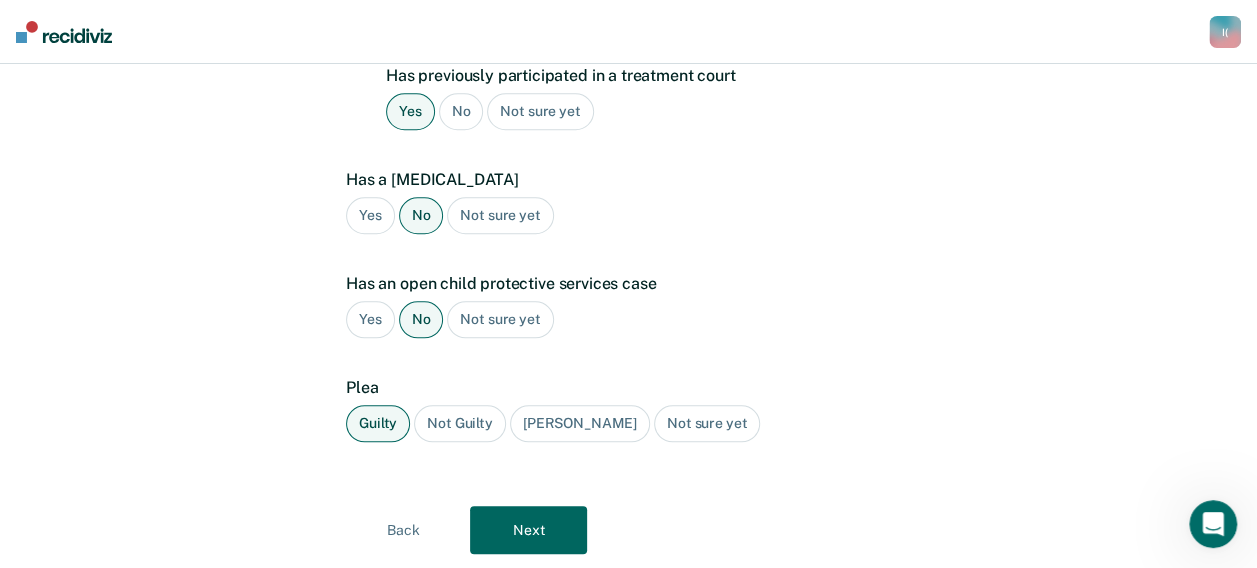 click on "Next" at bounding box center (528, 530) 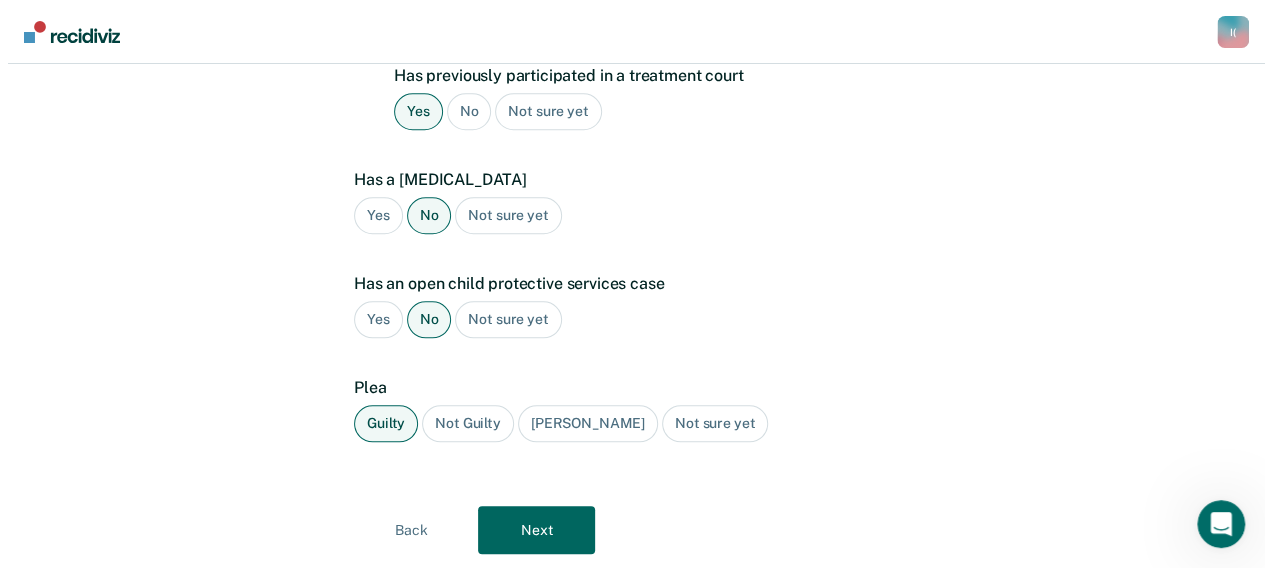 scroll, scrollTop: 0, scrollLeft: 0, axis: both 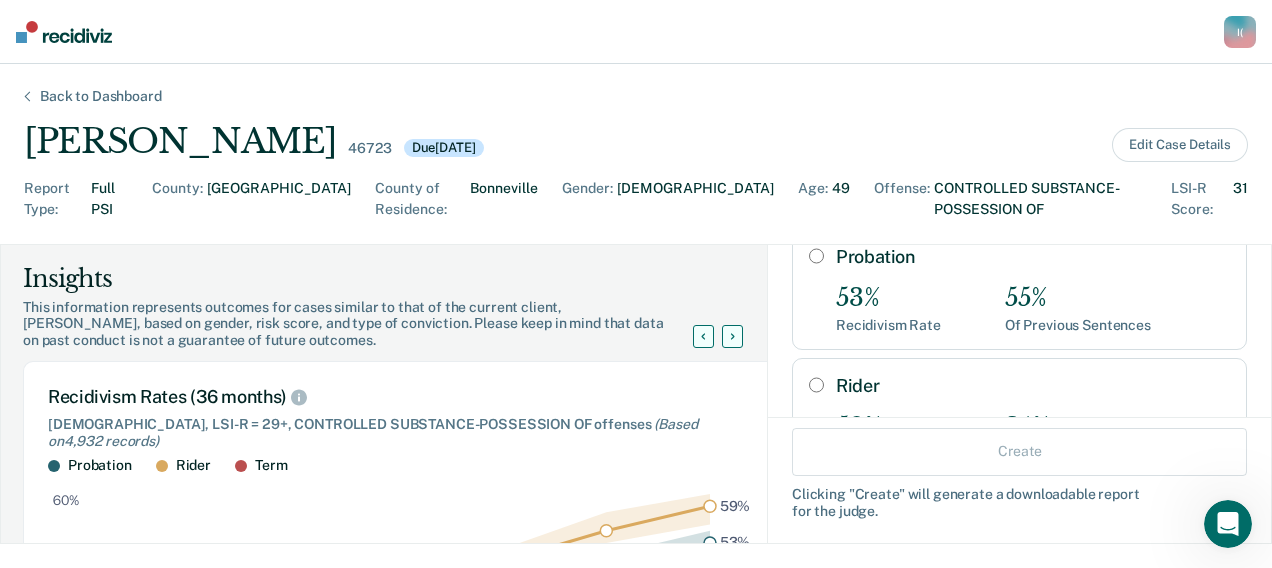 click on "Probation" at bounding box center [816, 256] 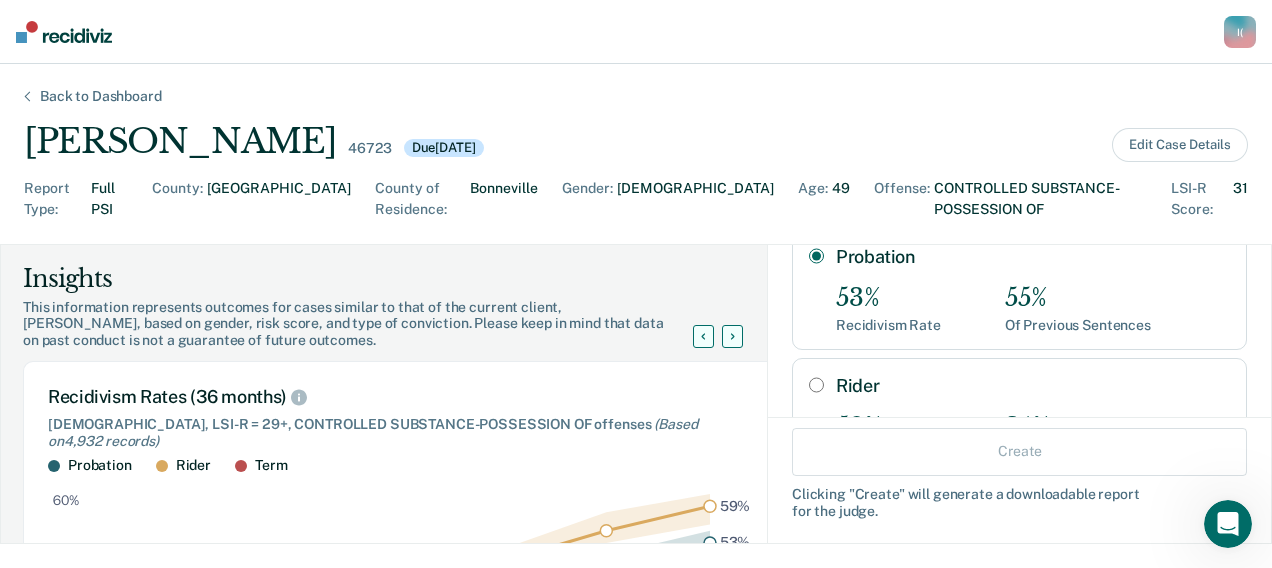 radio on "true" 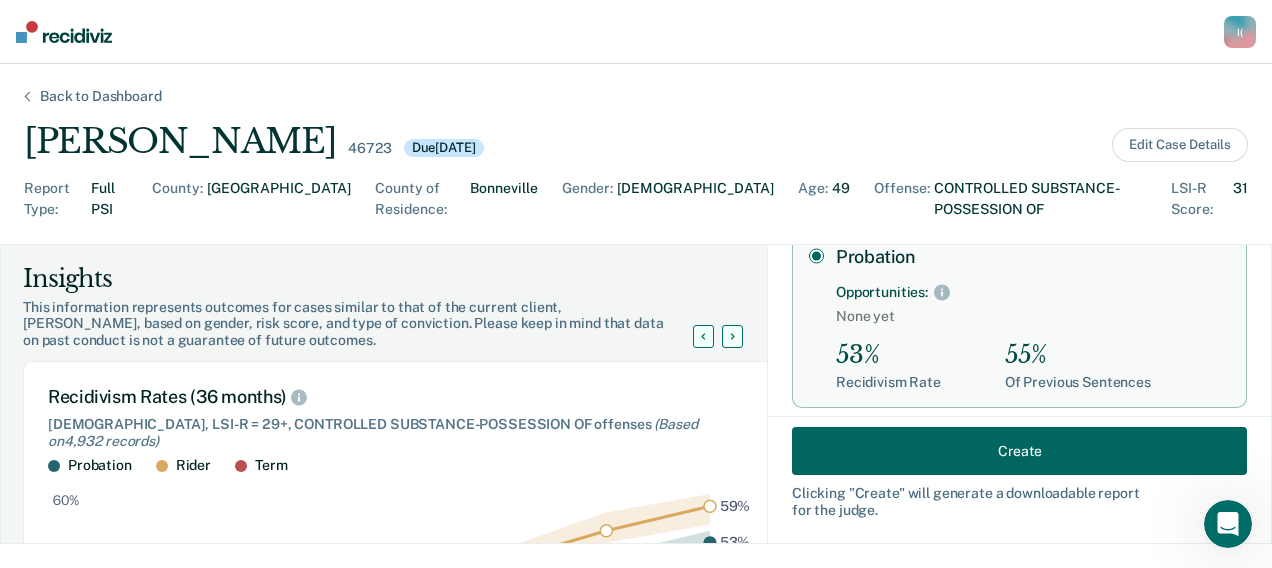 click on "Create" at bounding box center (1019, 451) 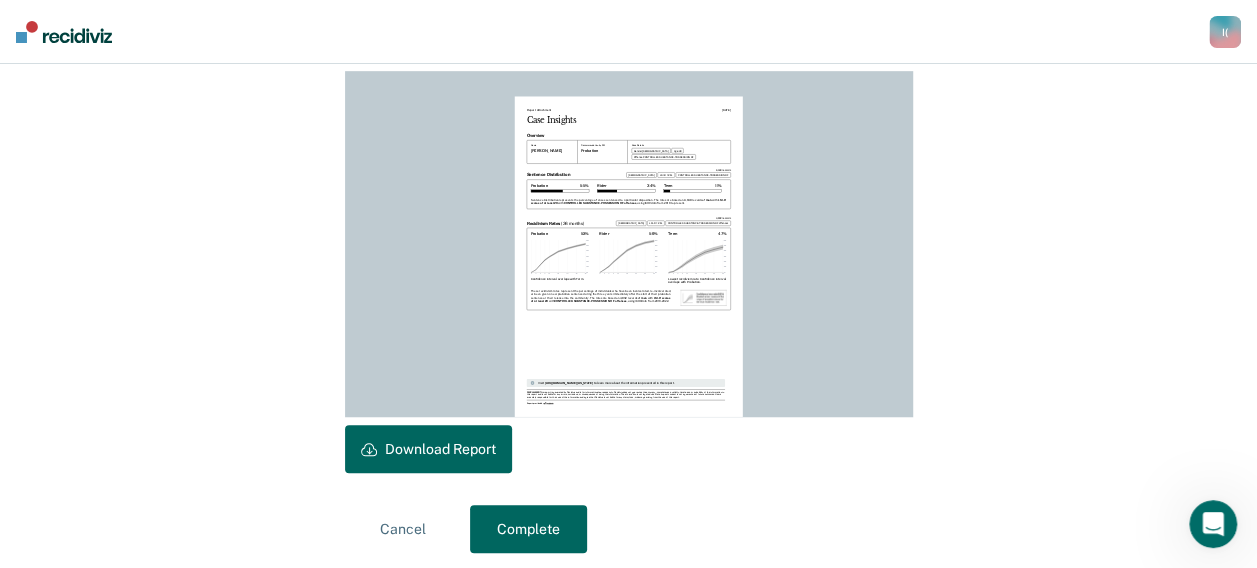 scroll, scrollTop: 572, scrollLeft: 0, axis: vertical 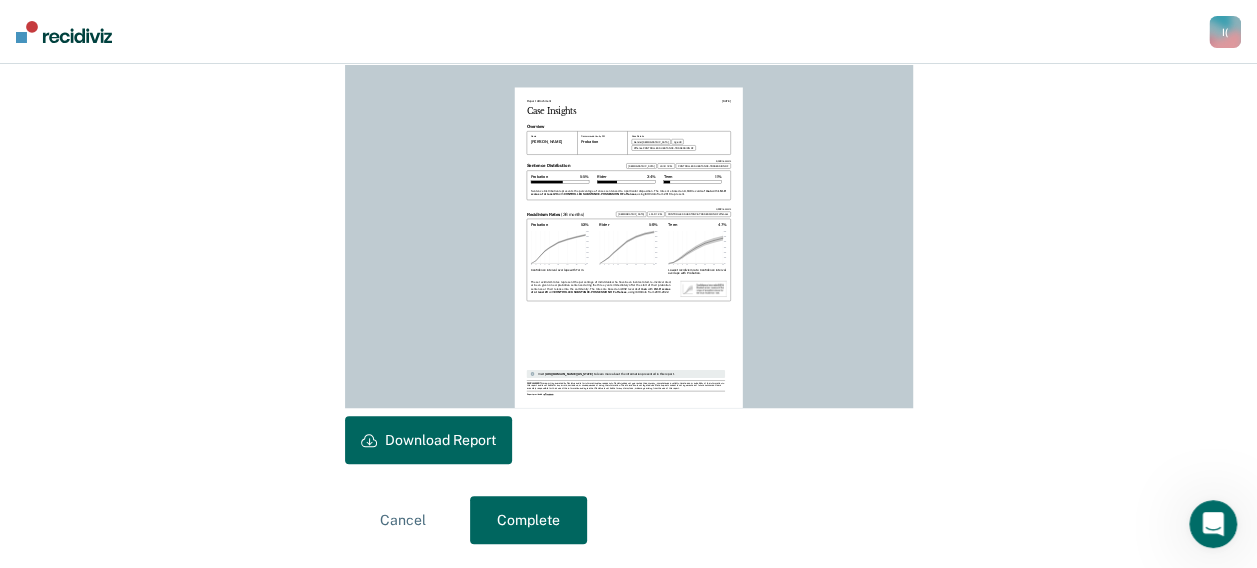click on "Download Report" at bounding box center [428, 440] 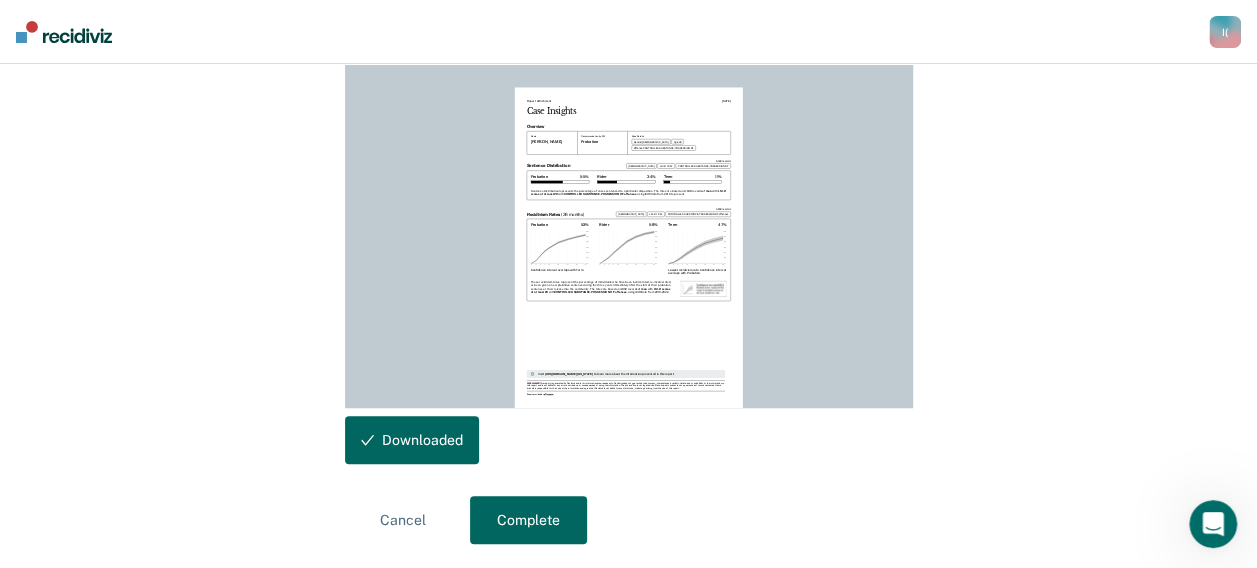 scroll, scrollTop: 572, scrollLeft: 0, axis: vertical 